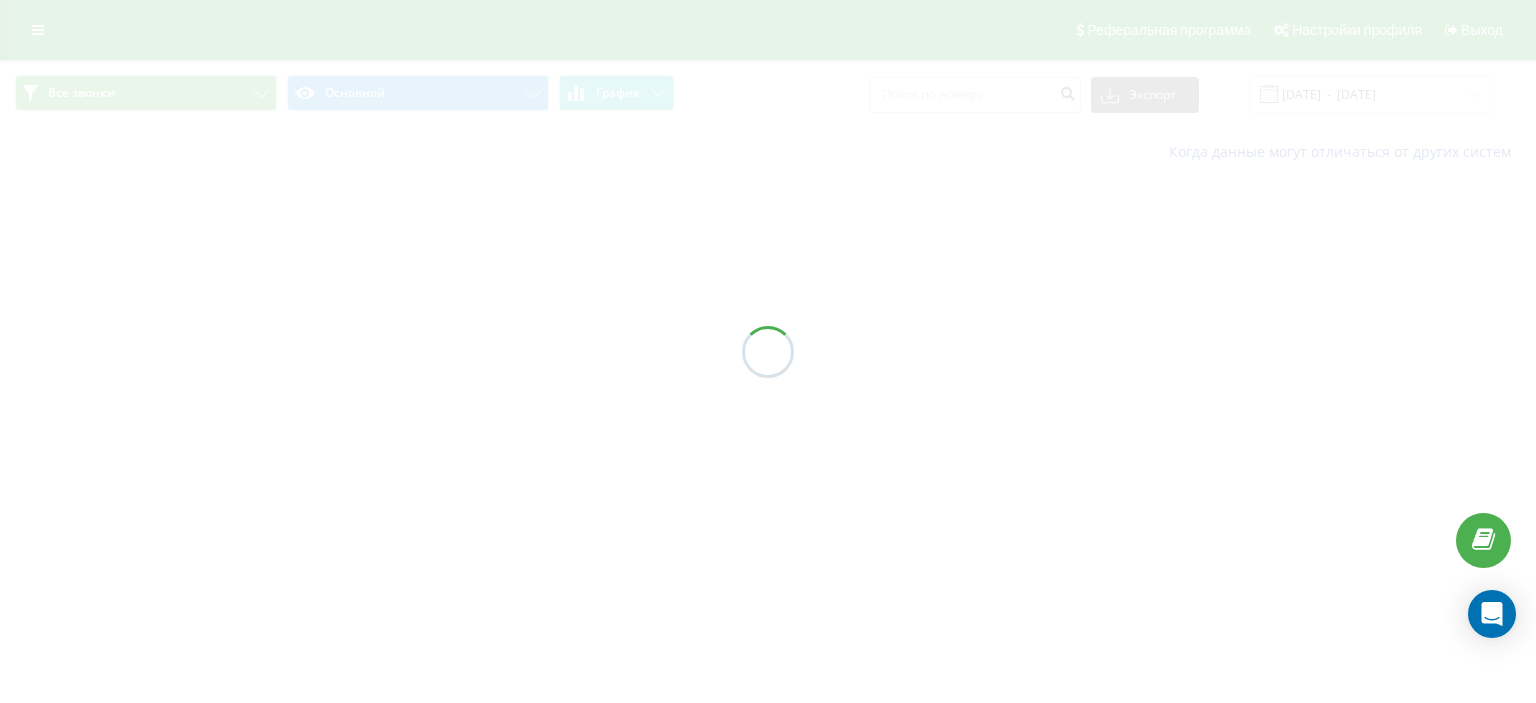 scroll, scrollTop: 0, scrollLeft: 0, axis: both 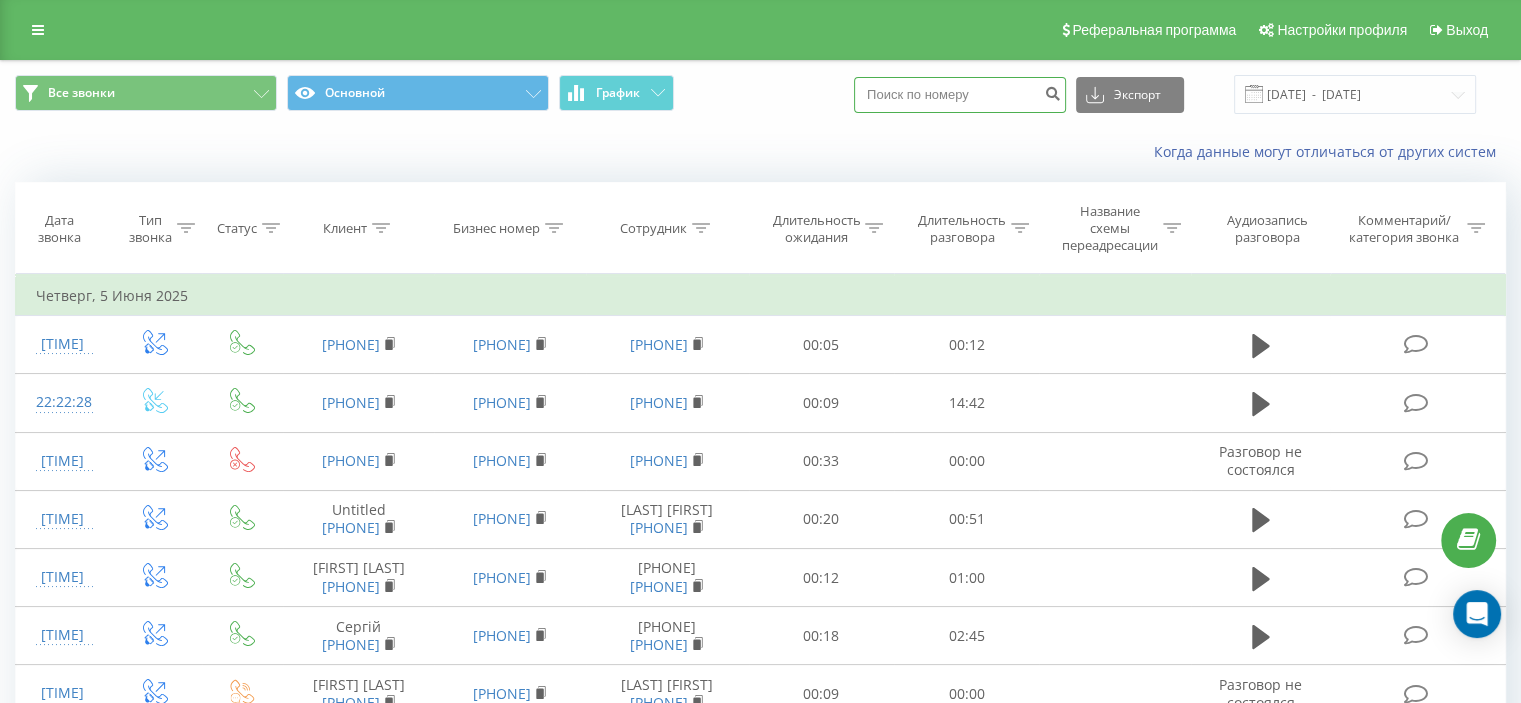 click at bounding box center [960, 95] 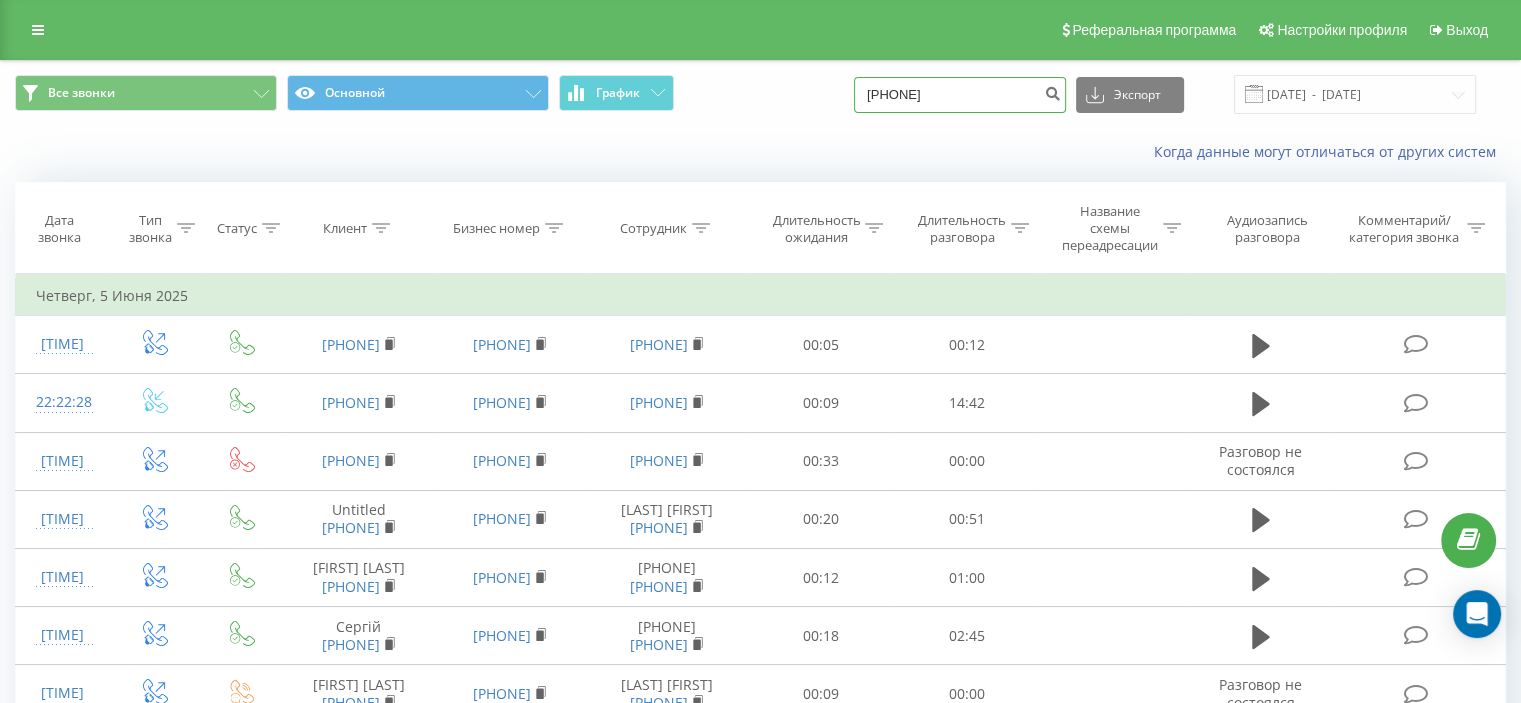 click on "0986526546" at bounding box center [960, 95] 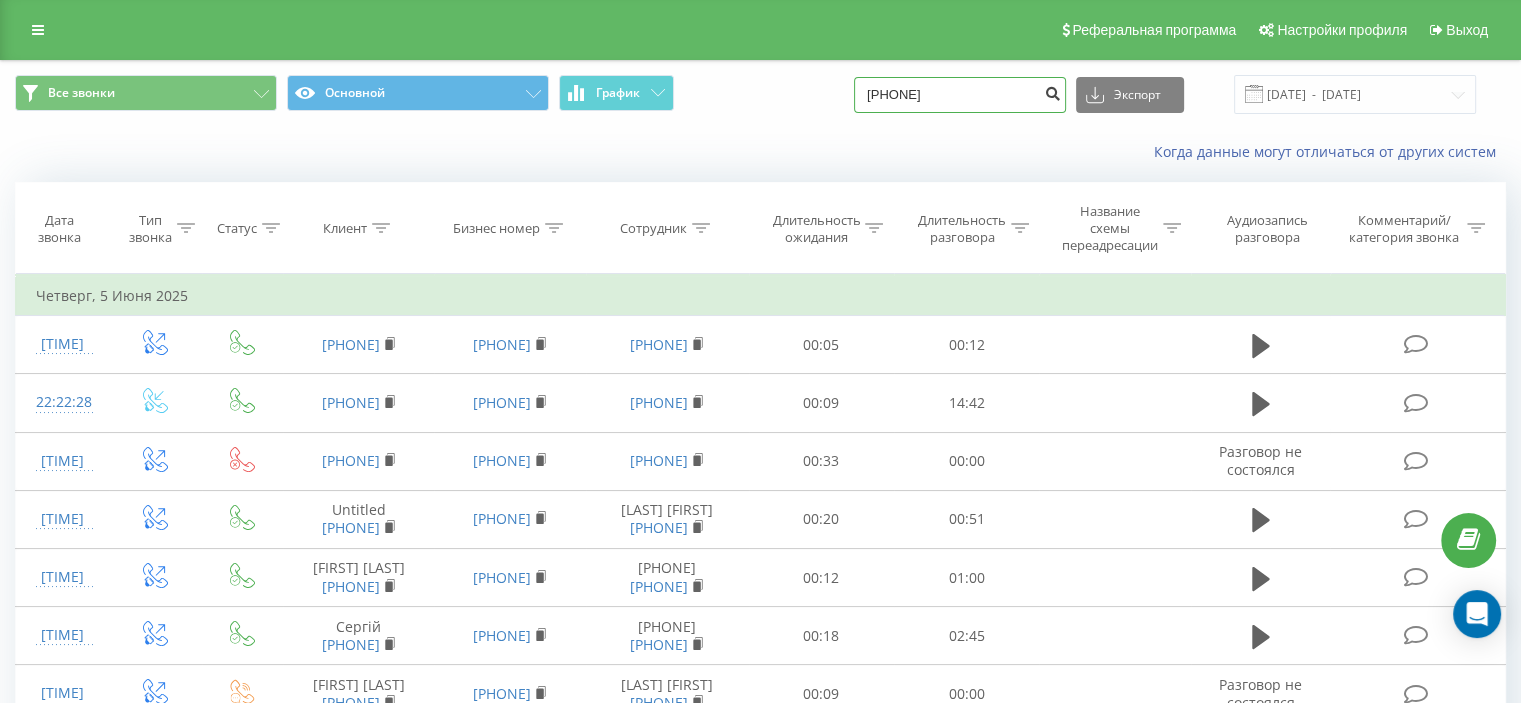 type on "380986526546" 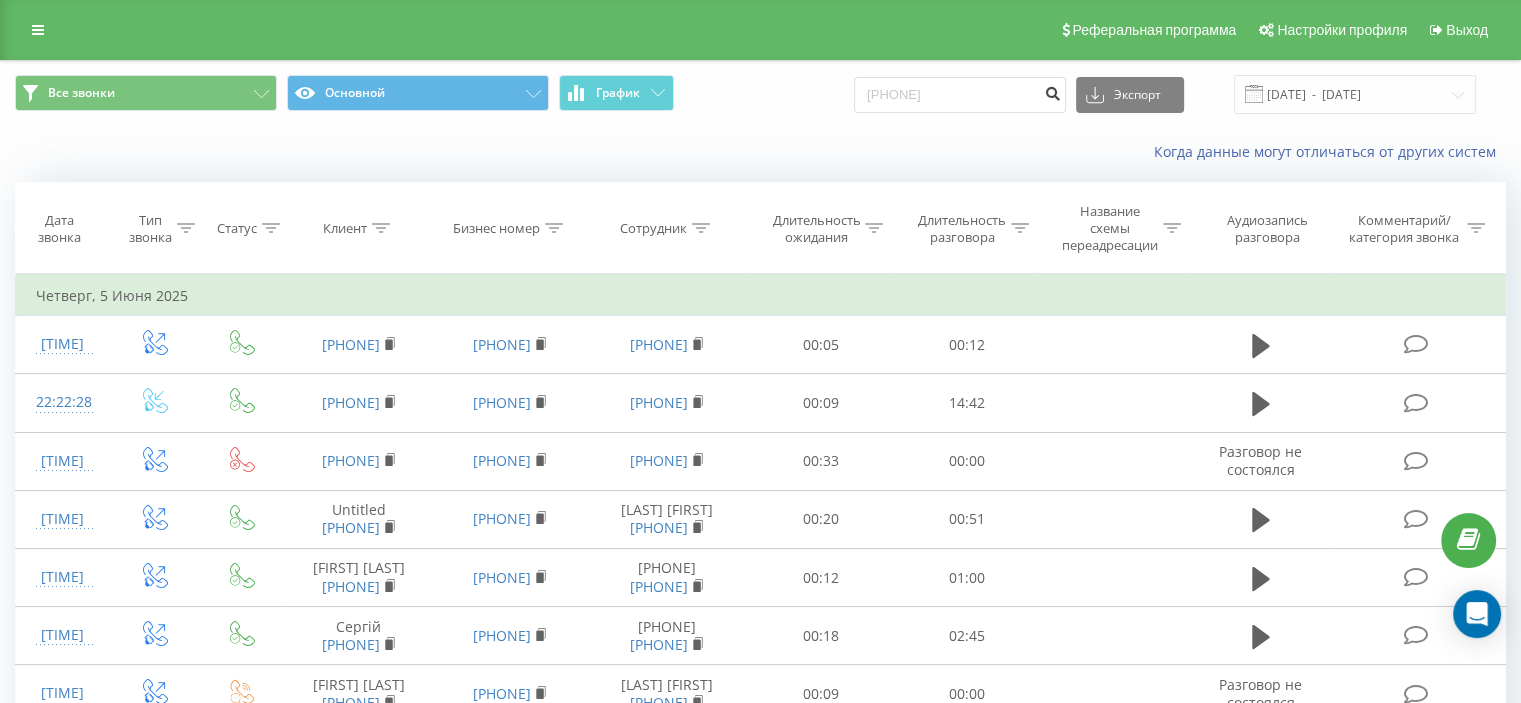 click at bounding box center (1052, 91) 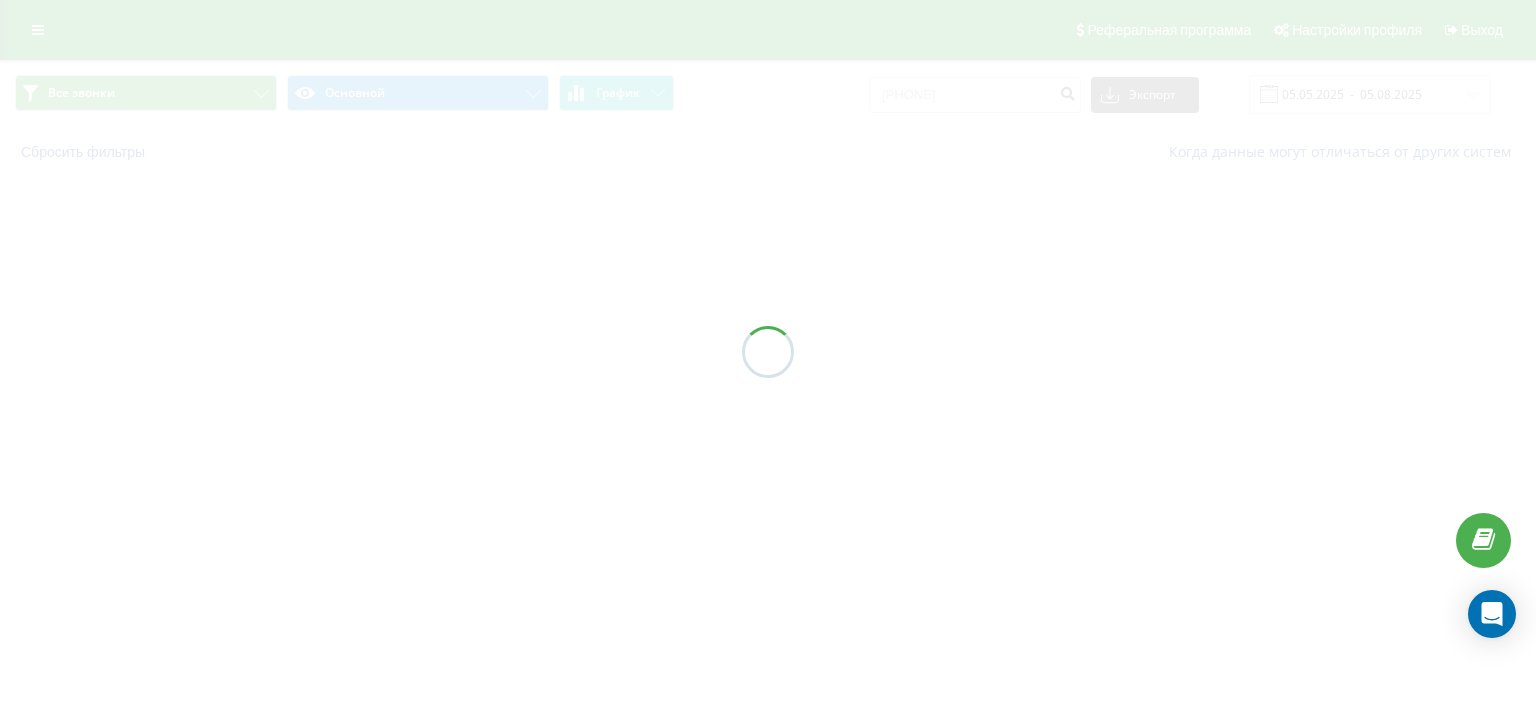 scroll, scrollTop: 0, scrollLeft: 0, axis: both 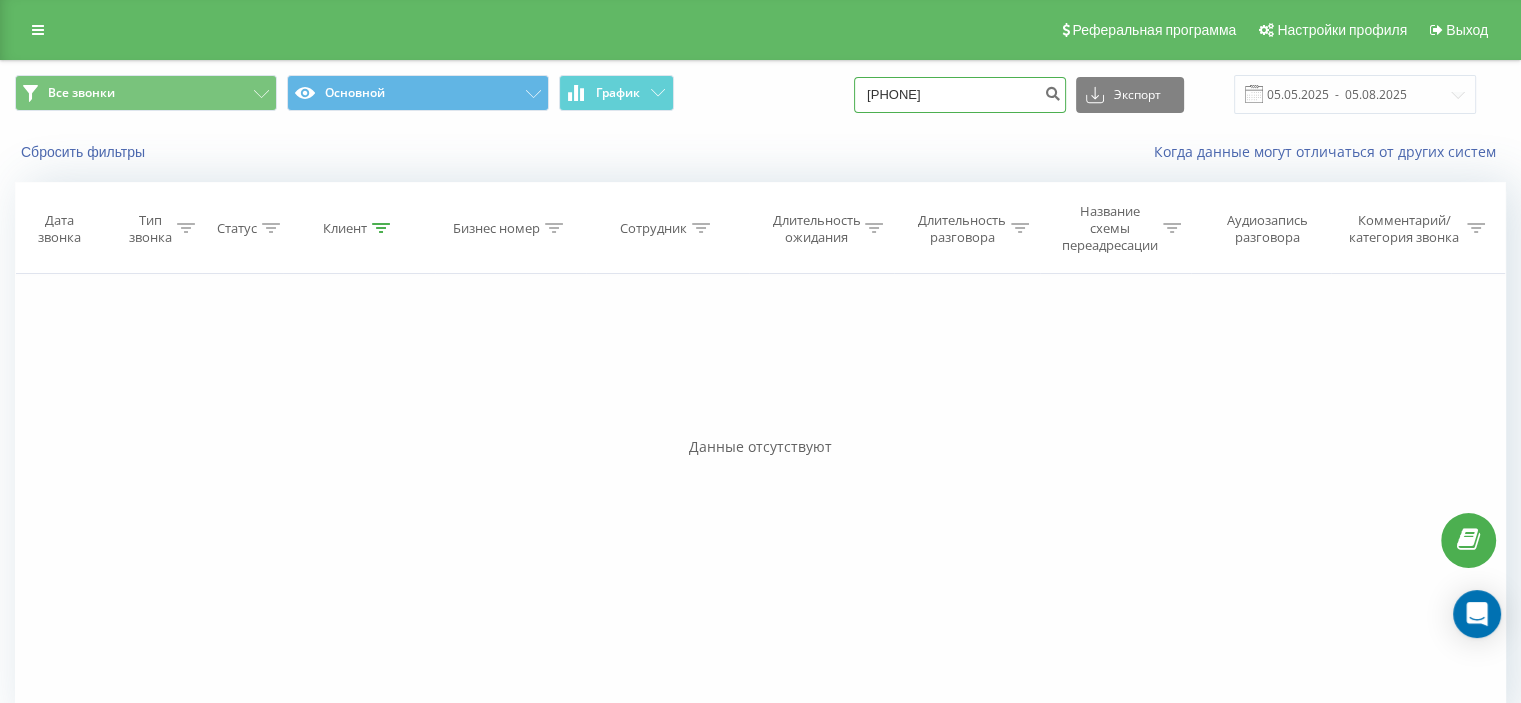 click on "380986526546" at bounding box center (960, 95) 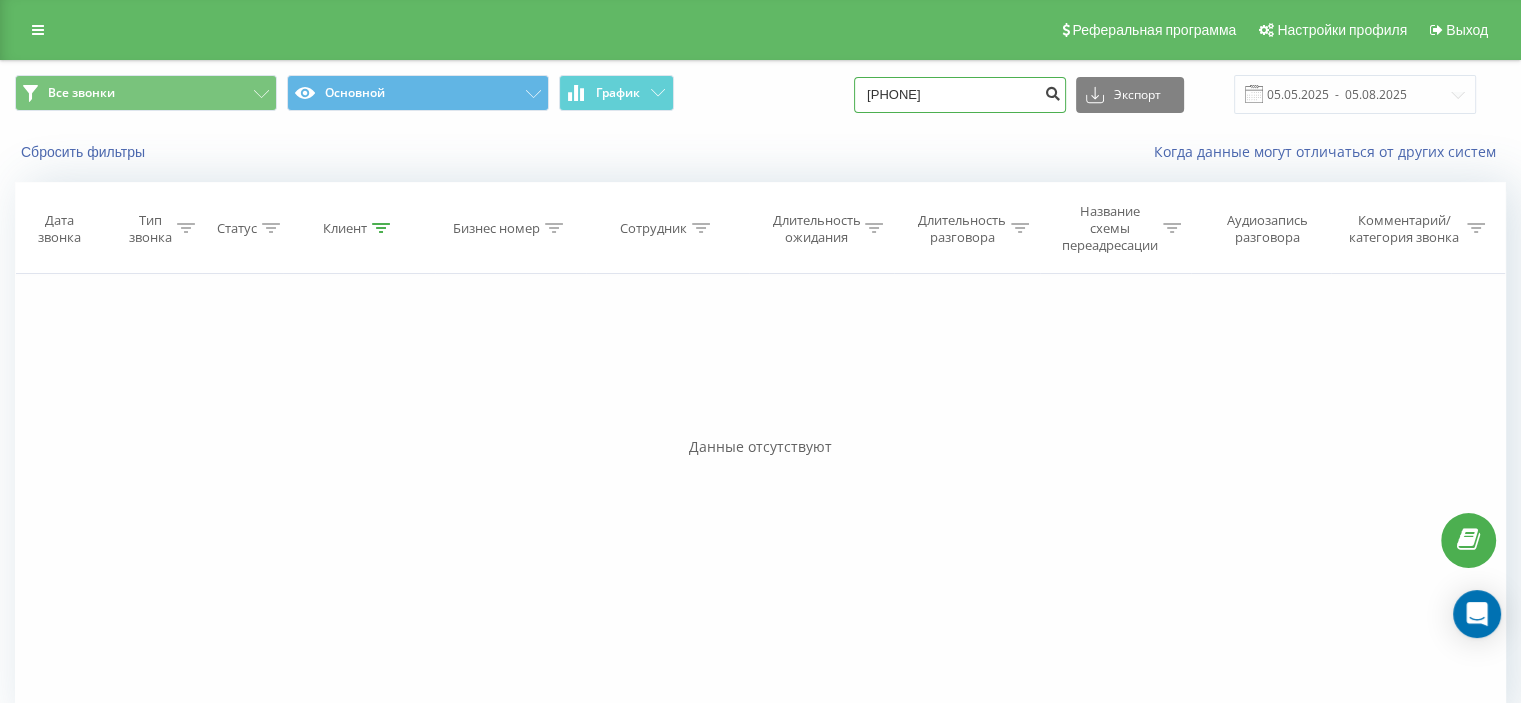 type on "[PHONE]" 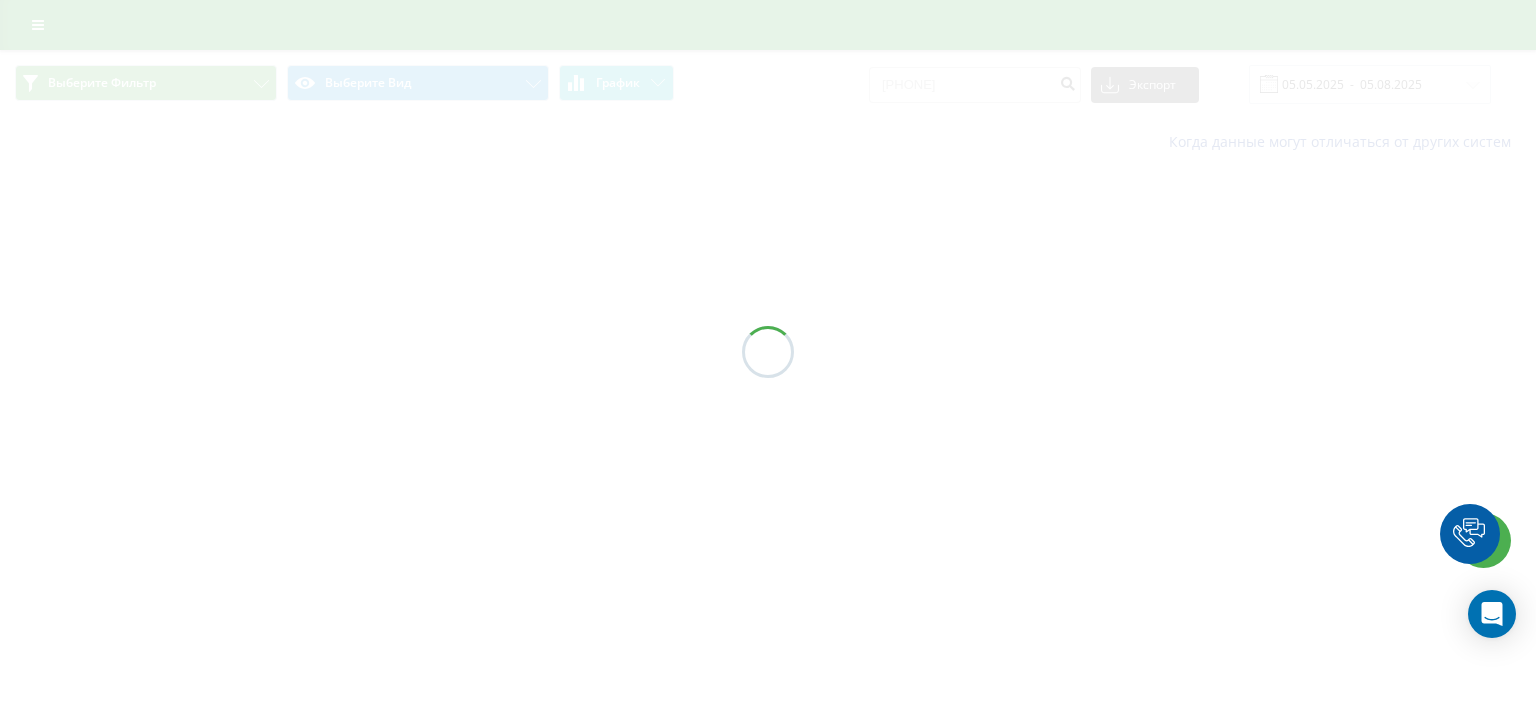 scroll, scrollTop: 0, scrollLeft: 0, axis: both 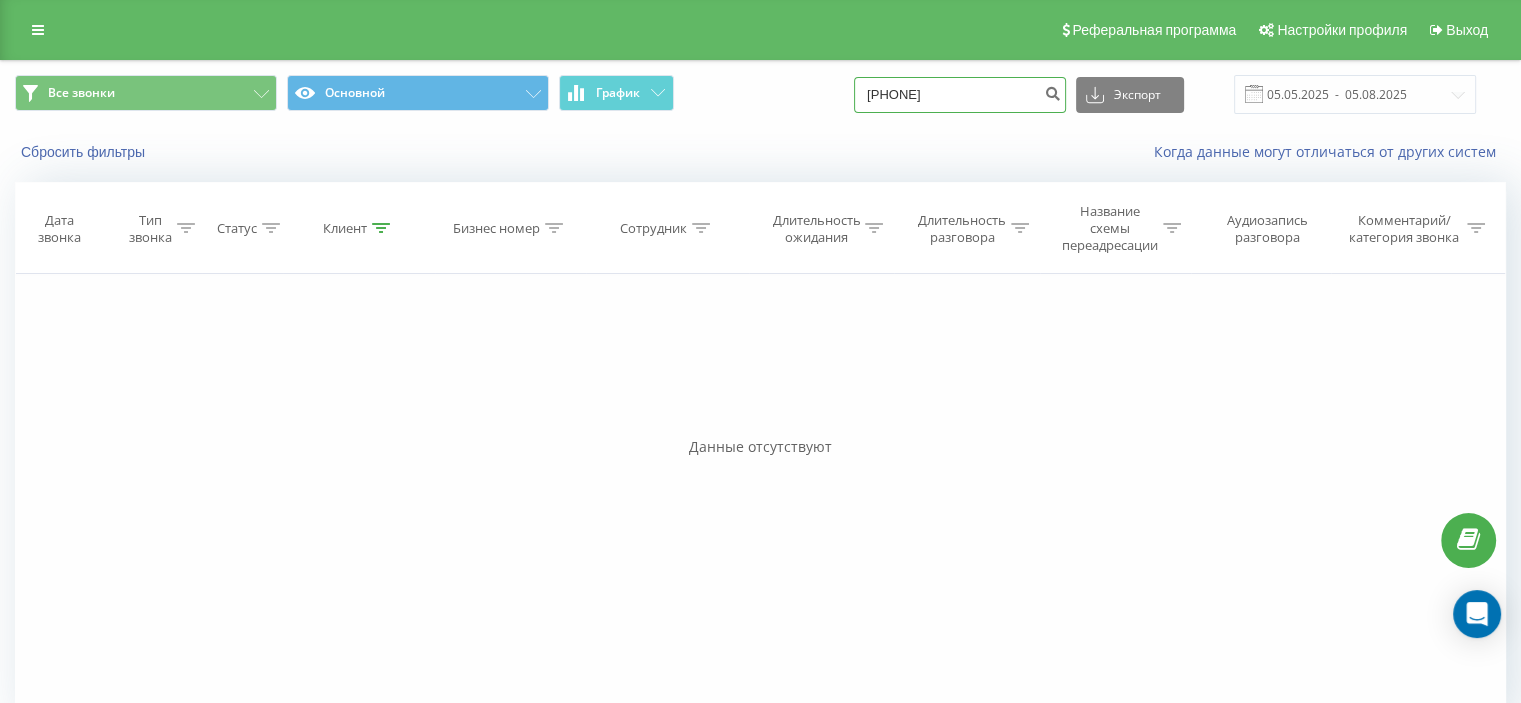click on "+380986526546" at bounding box center (960, 95) 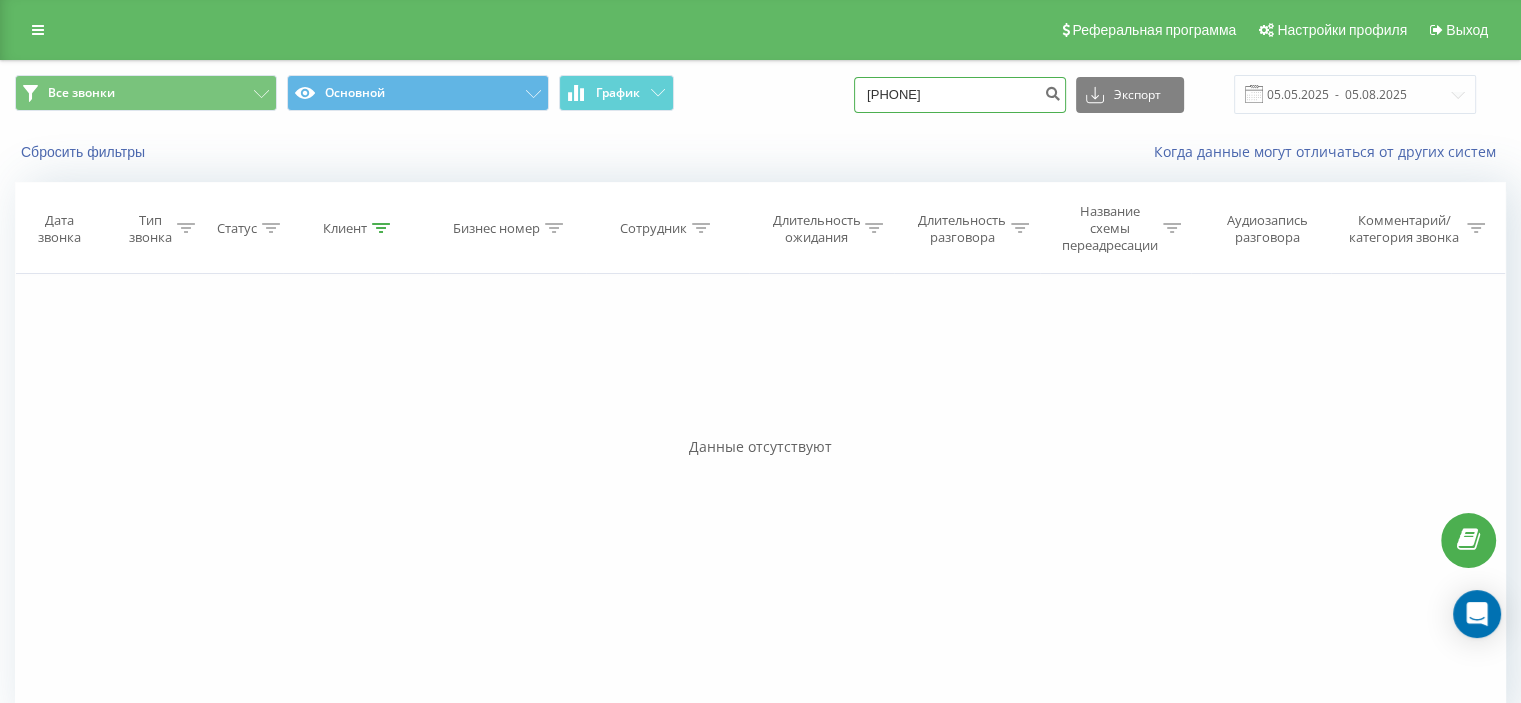 type on "[PHONE]" 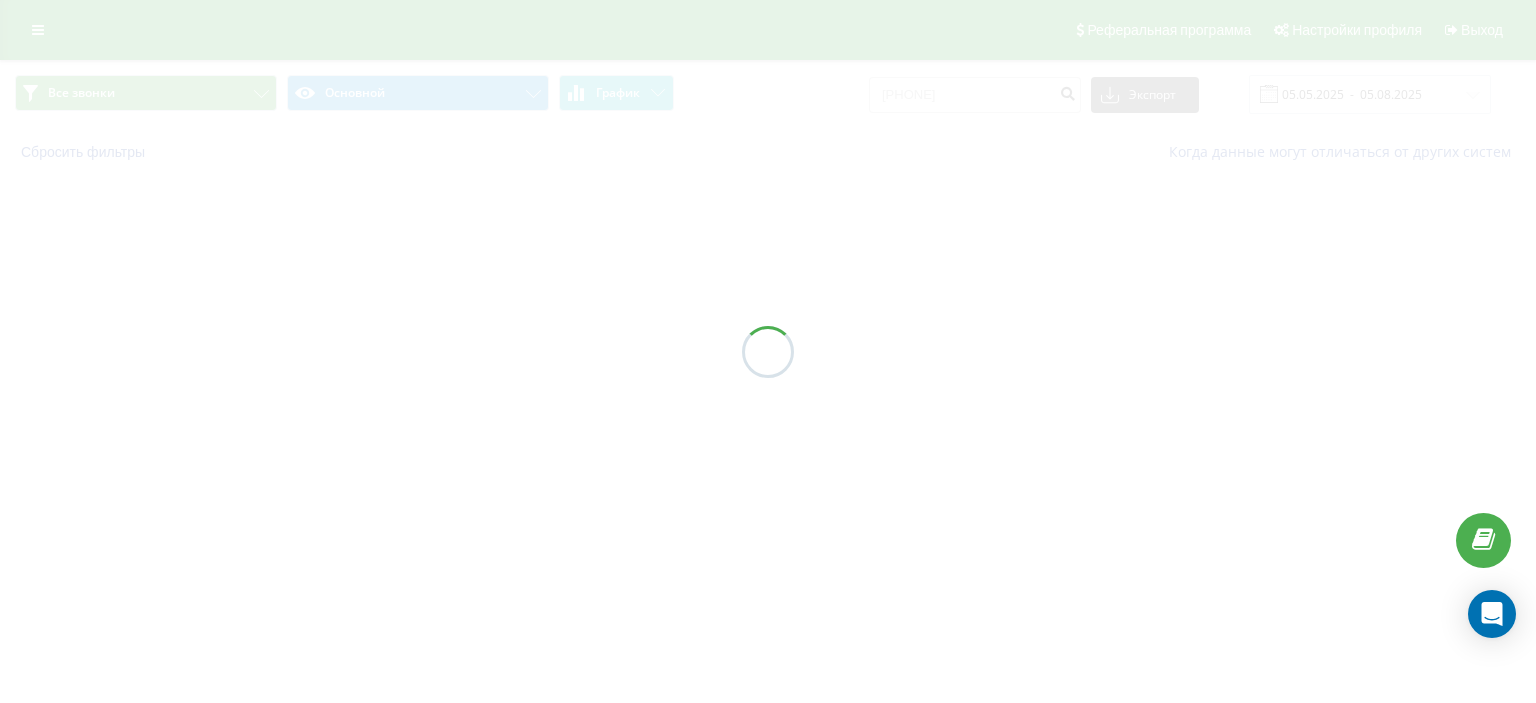 scroll, scrollTop: 0, scrollLeft: 0, axis: both 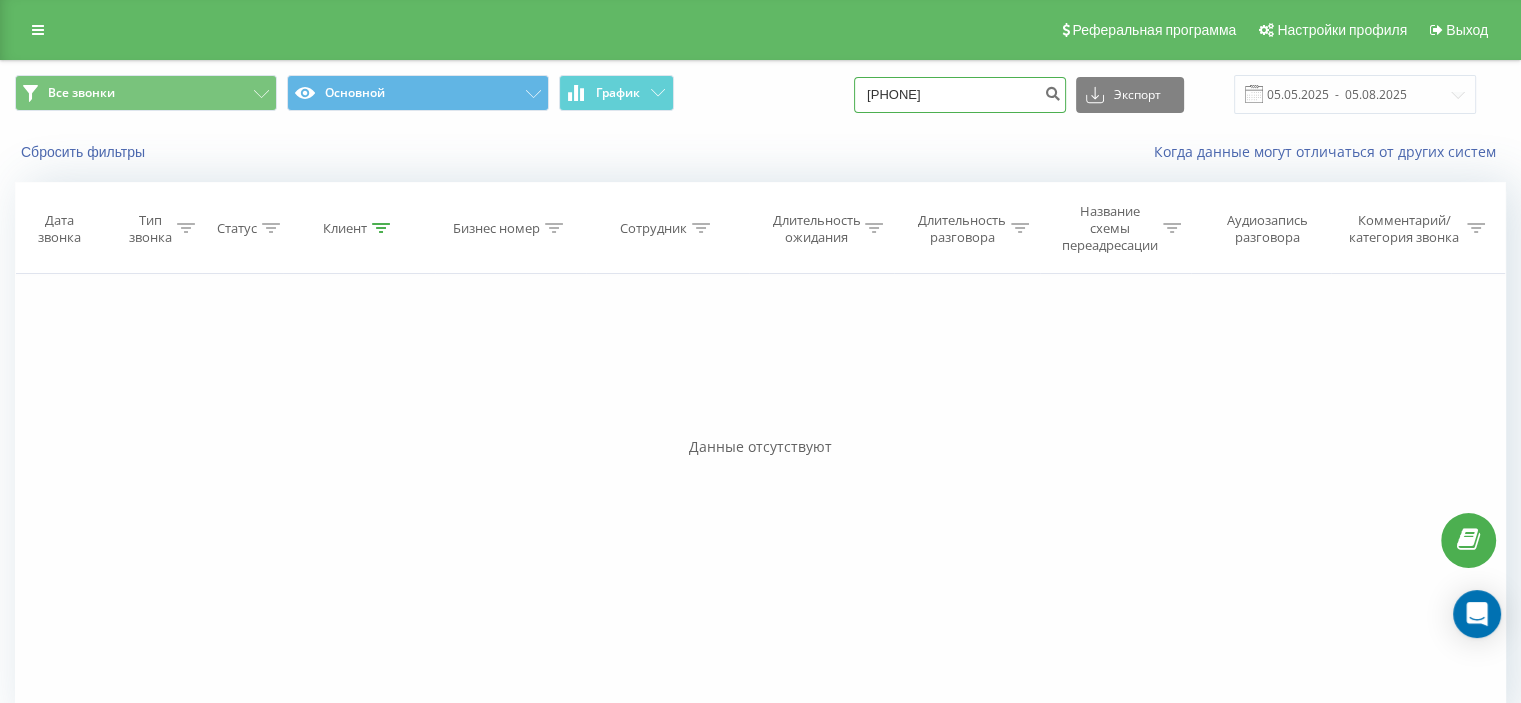 click on "[PHONE]" at bounding box center (960, 95) 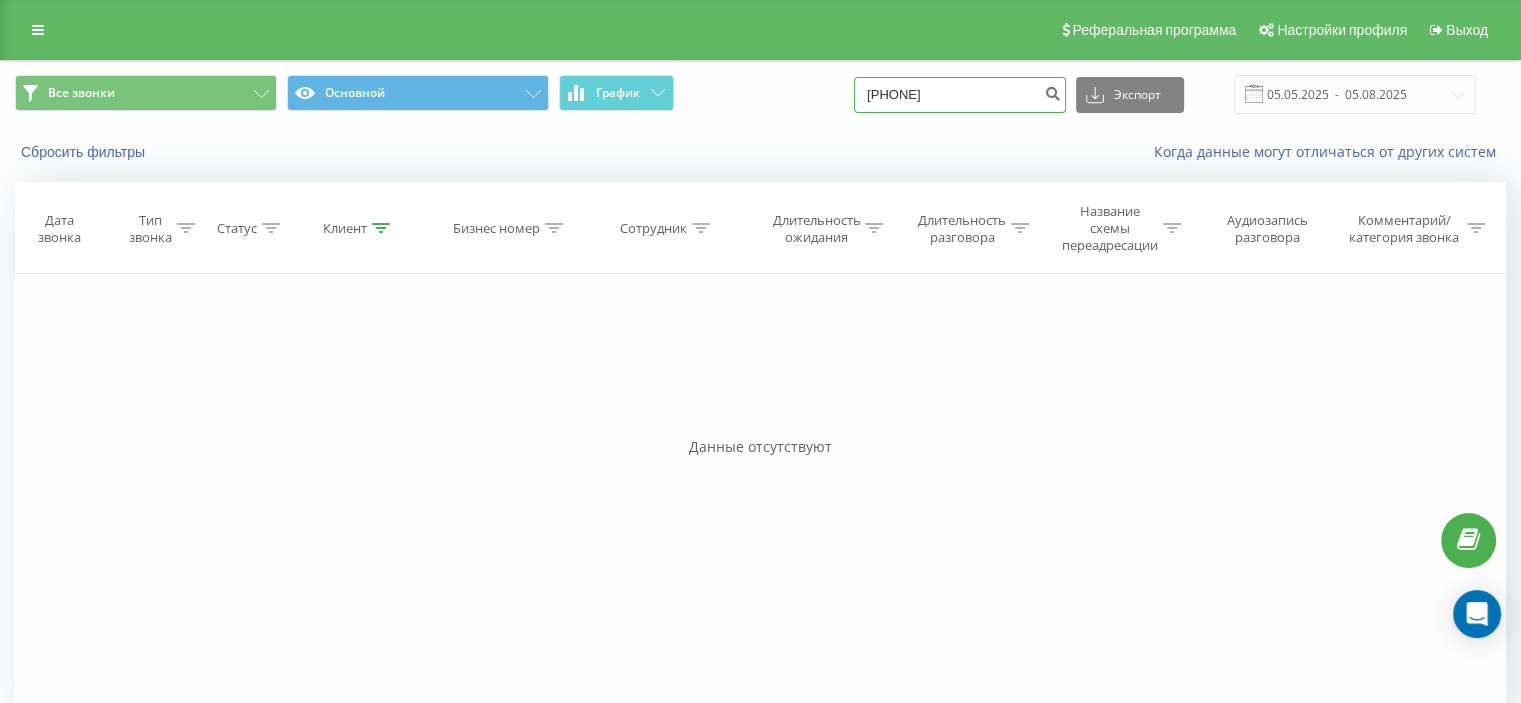 type on "098 625 6546" 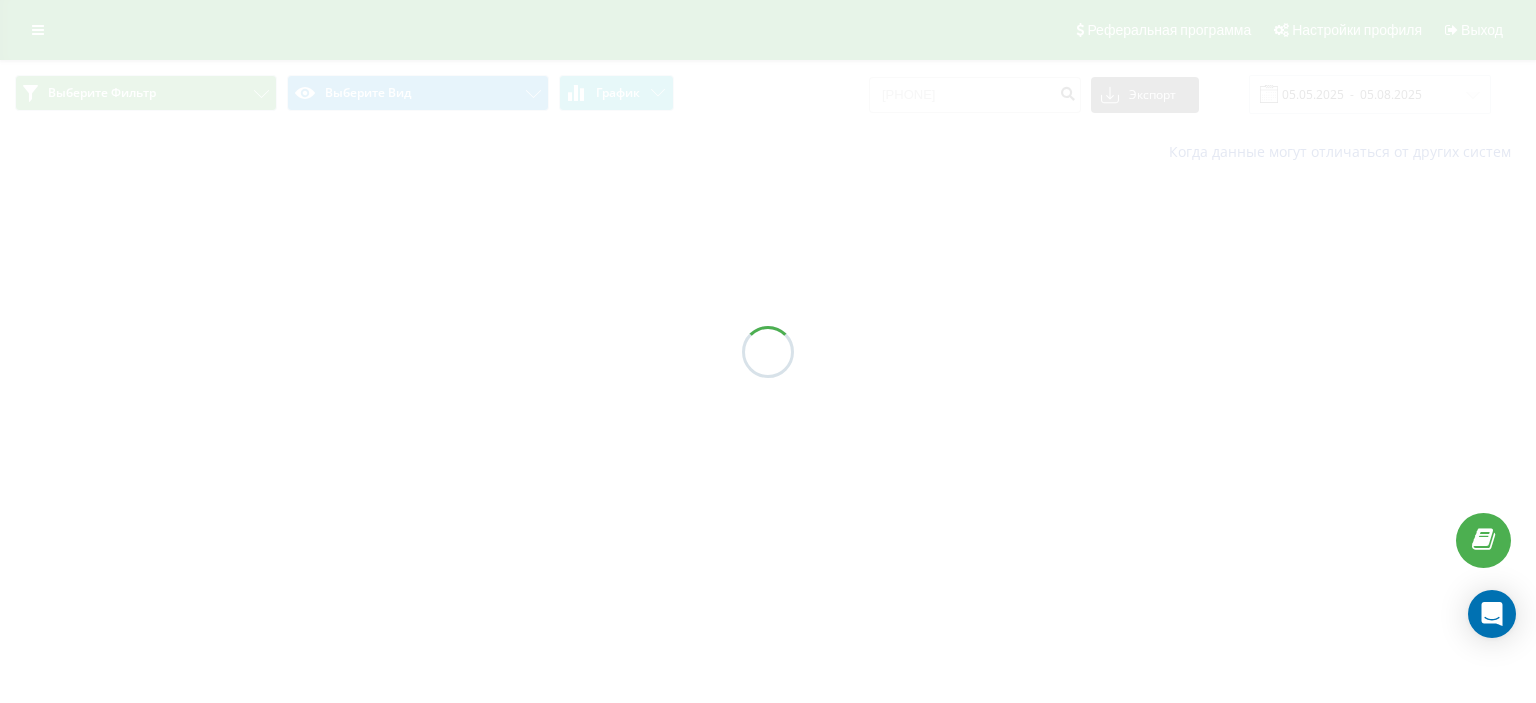 scroll, scrollTop: 0, scrollLeft: 0, axis: both 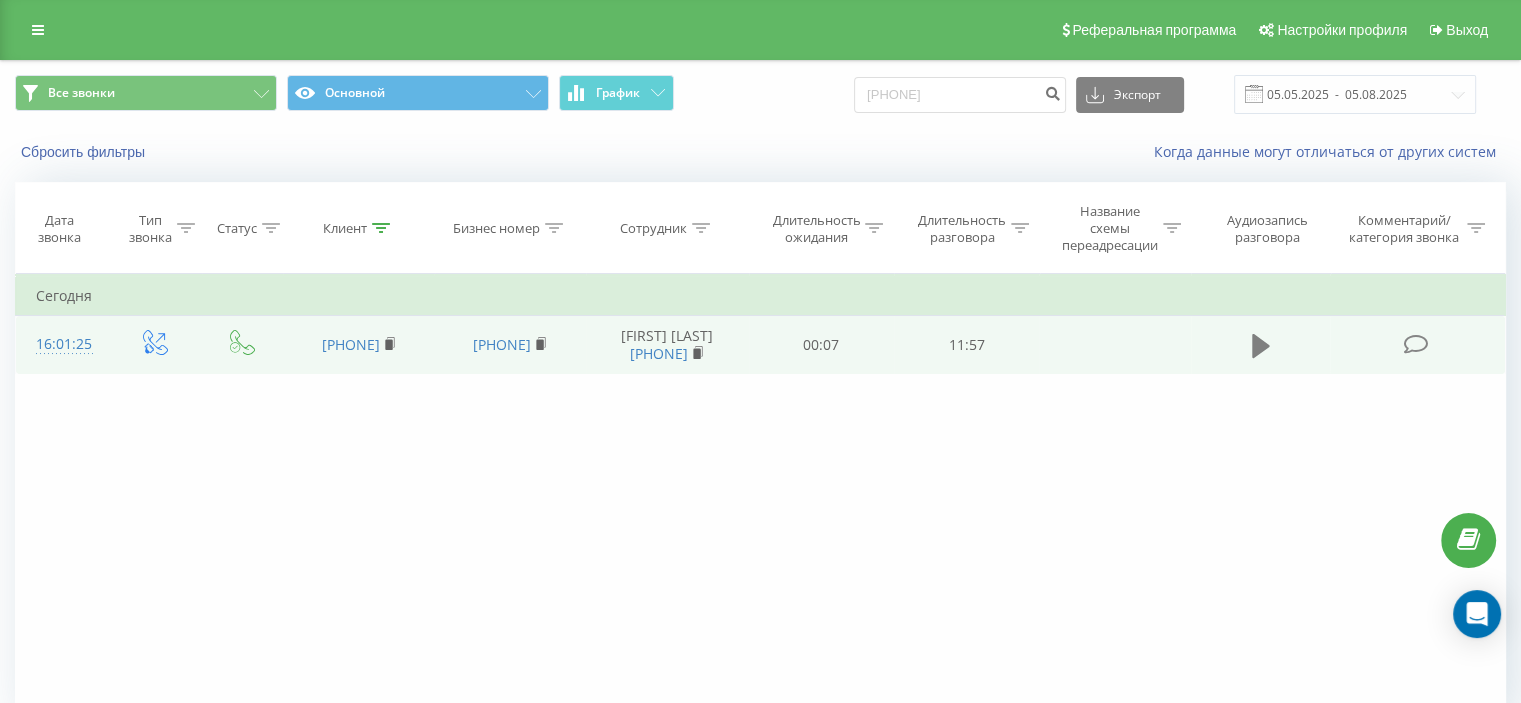 click 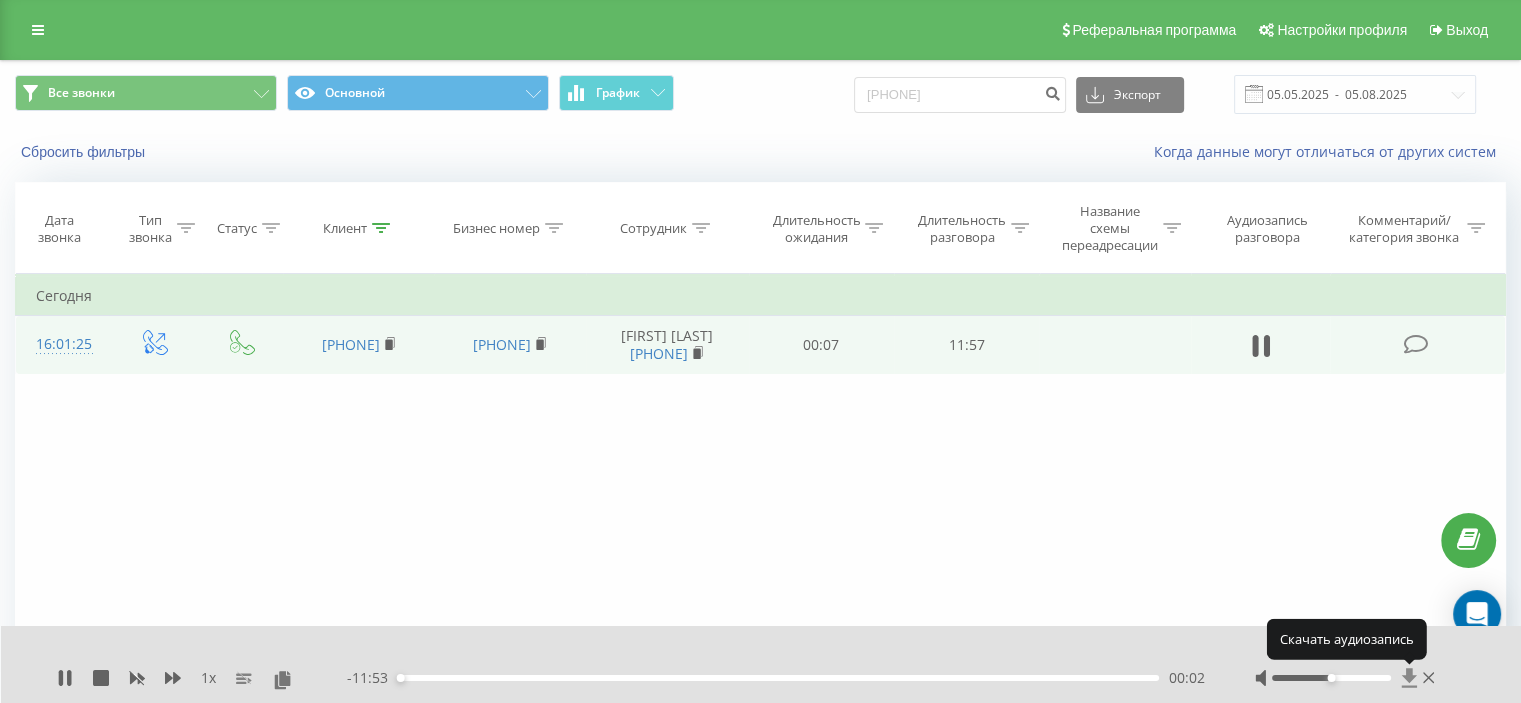 click 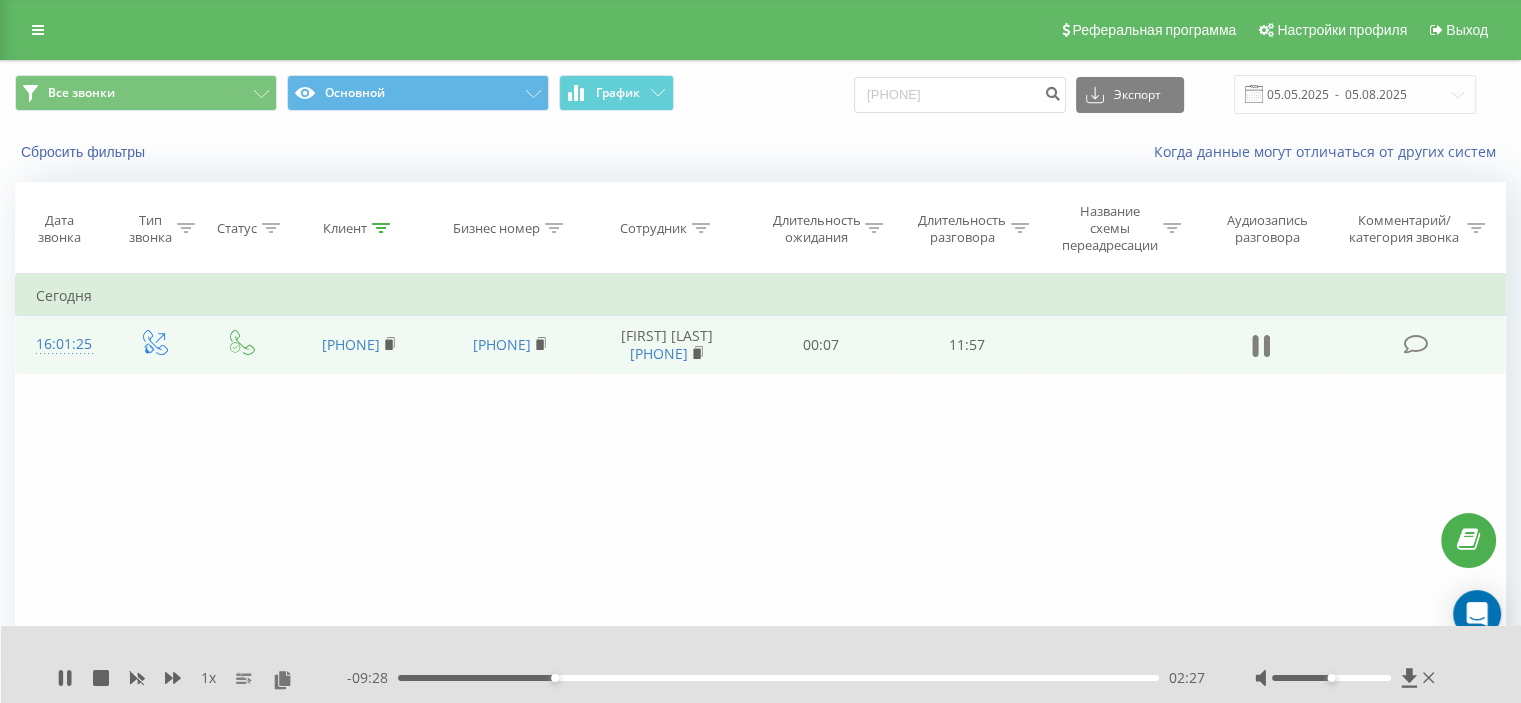 click 